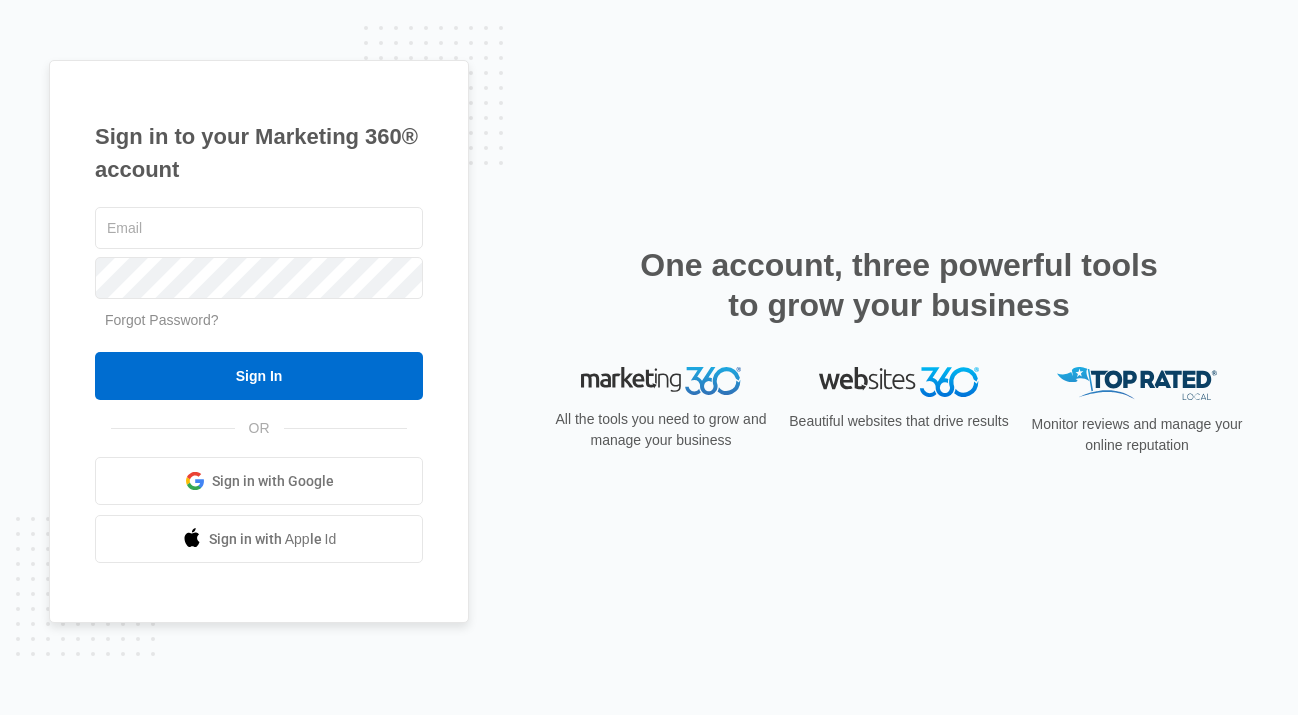 scroll, scrollTop: 0, scrollLeft: 0, axis: both 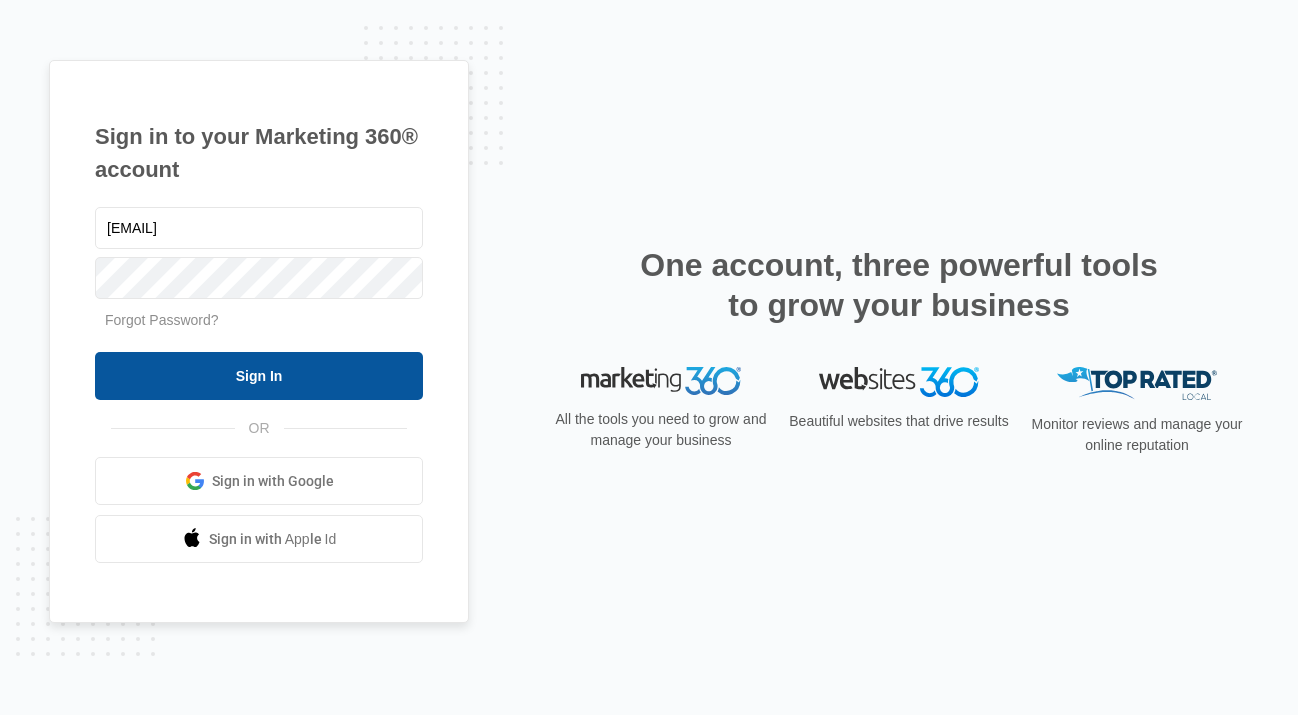 drag, startPoint x: 305, startPoint y: 350, endPoint x: 306, endPoint y: 363, distance: 13.038404 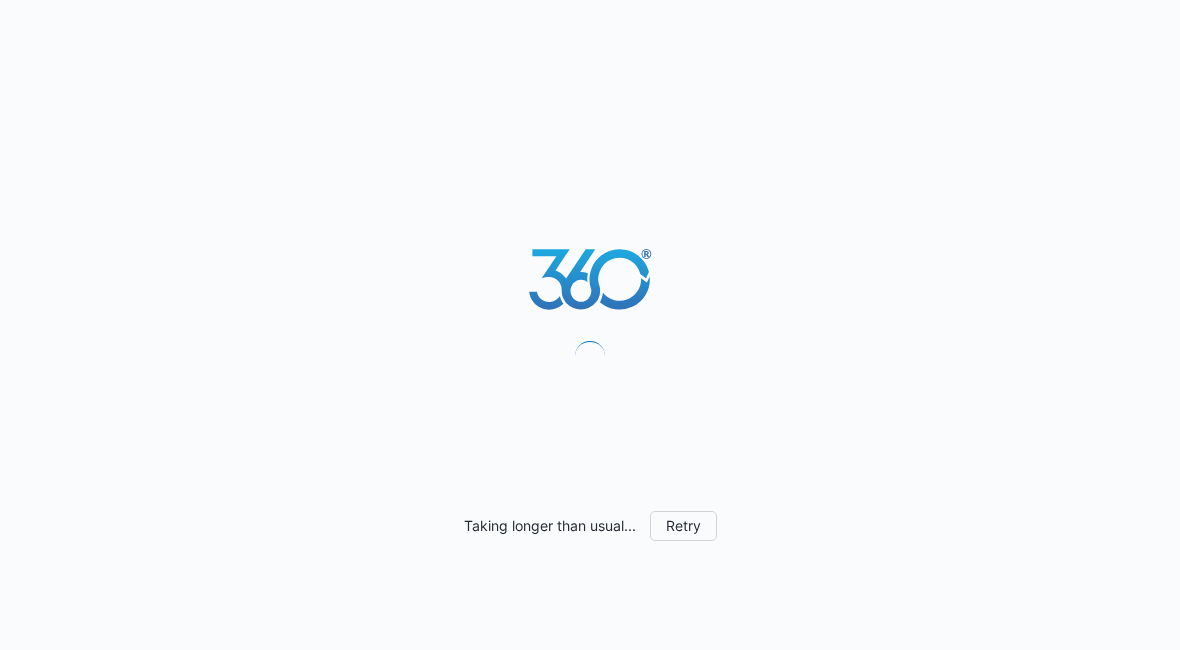 scroll, scrollTop: 0, scrollLeft: 0, axis: both 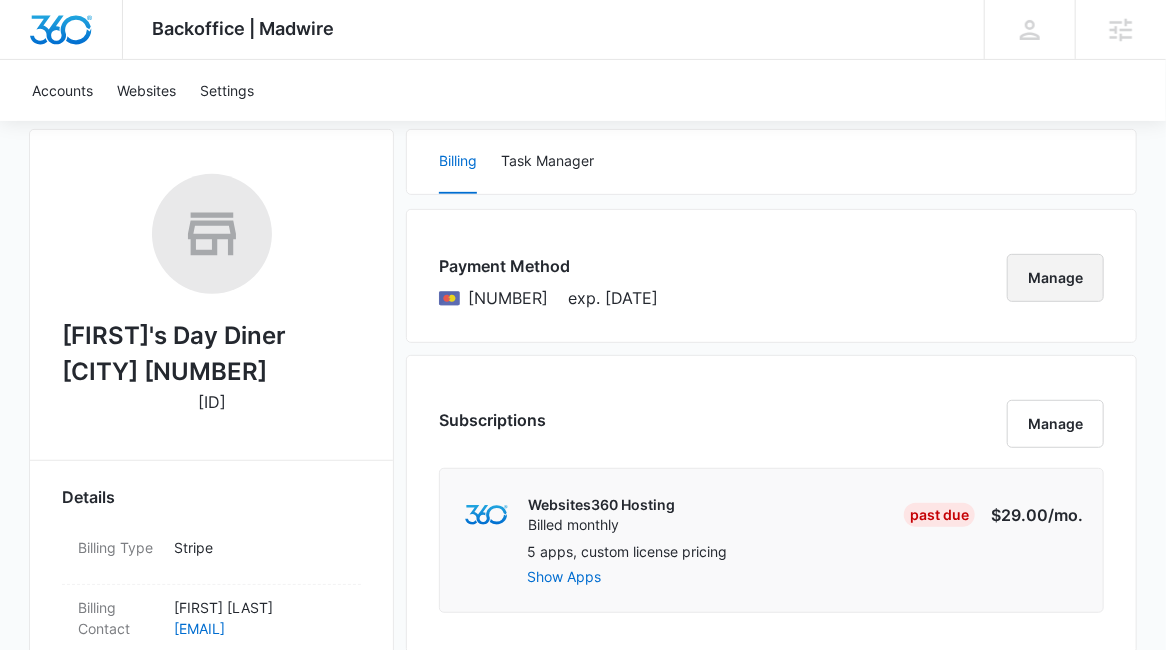 click on "Manage" at bounding box center [1055, 278] 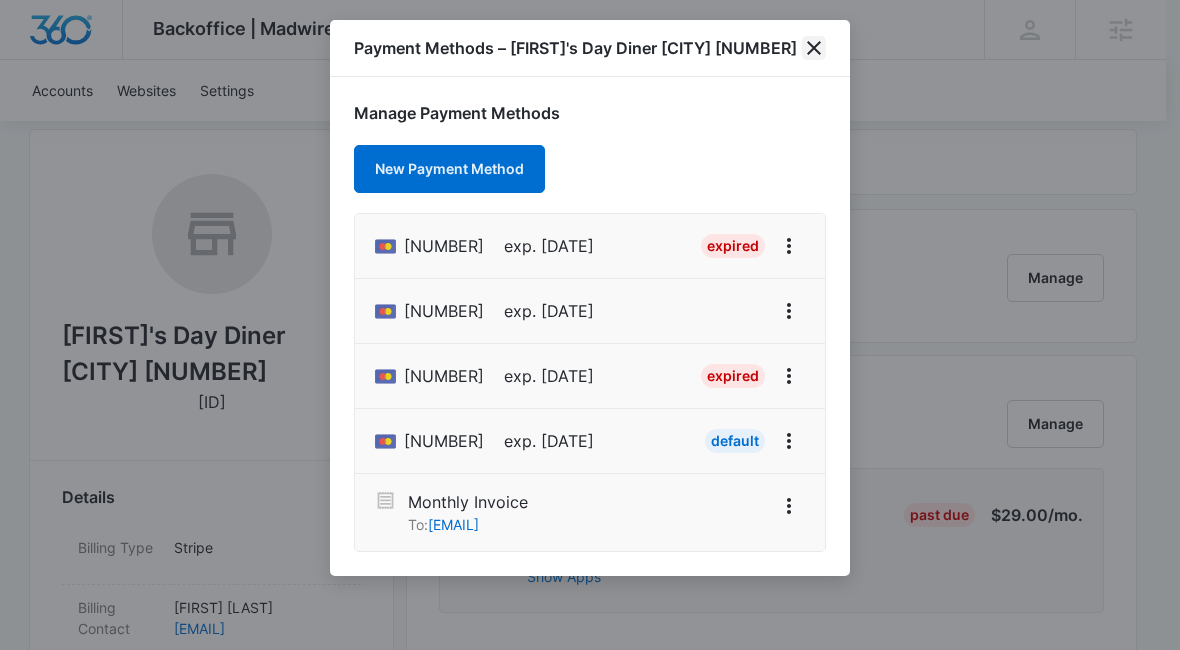 click 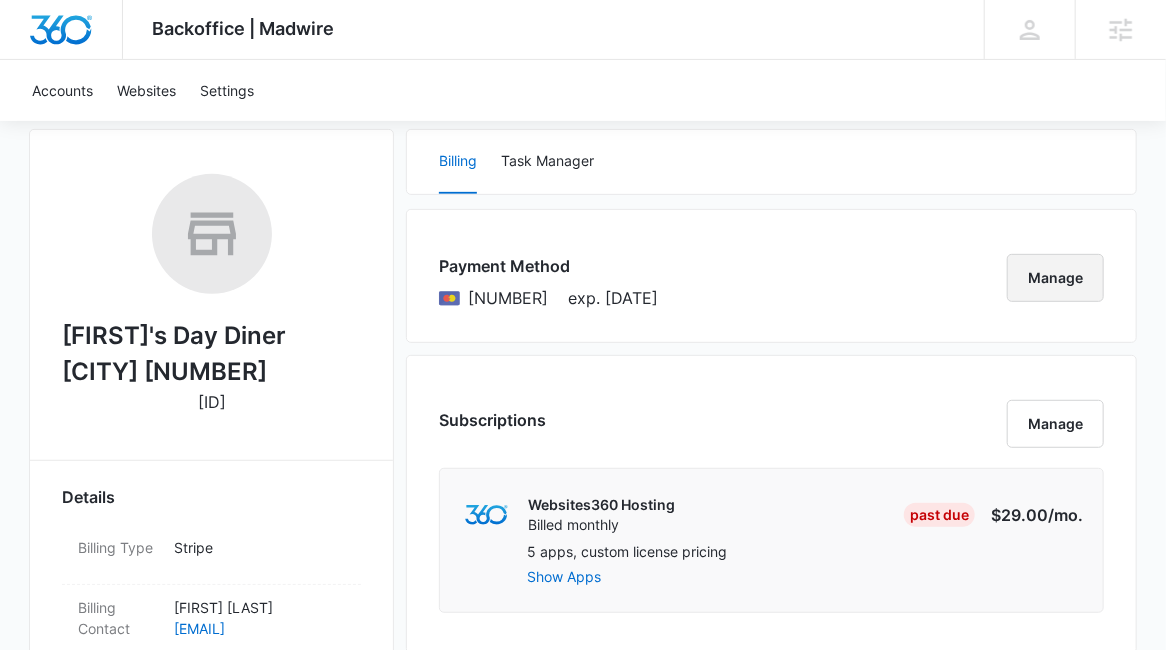 click on "Manage" at bounding box center [1055, 278] 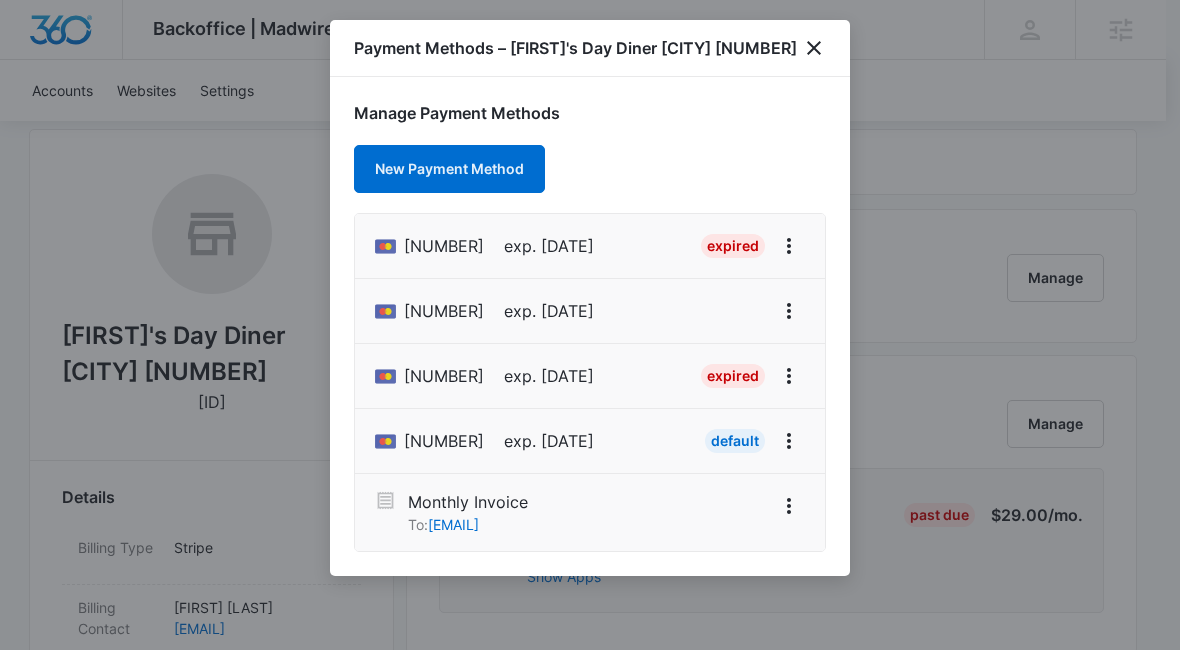 click at bounding box center (590, 325) 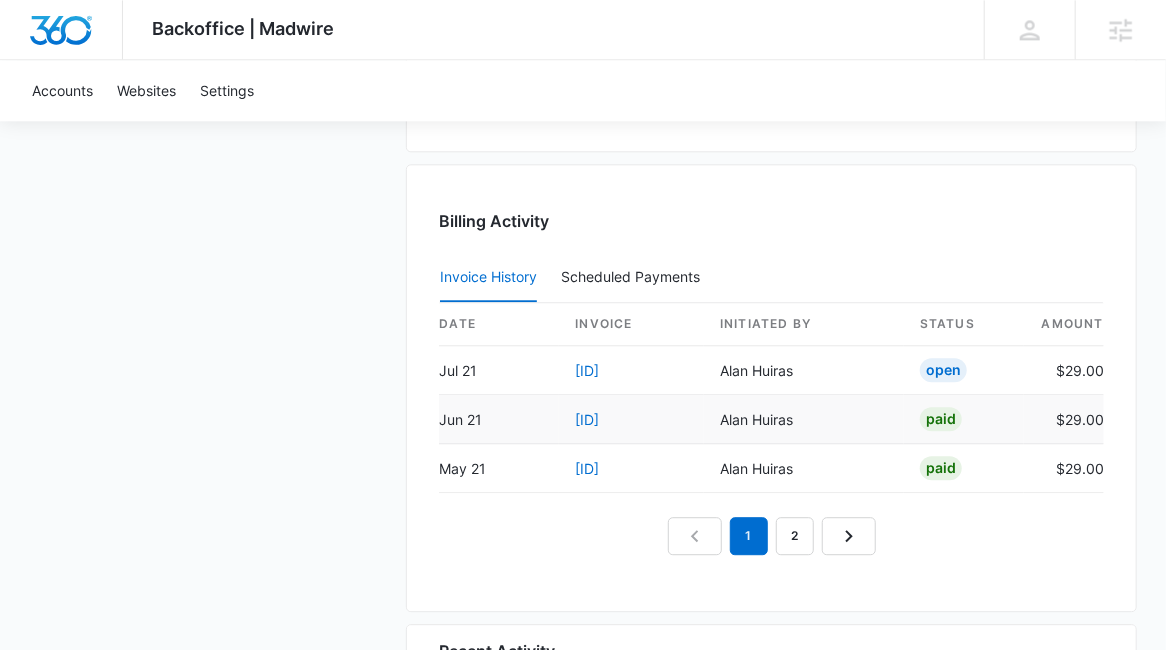 scroll, scrollTop: 2000, scrollLeft: 0, axis: vertical 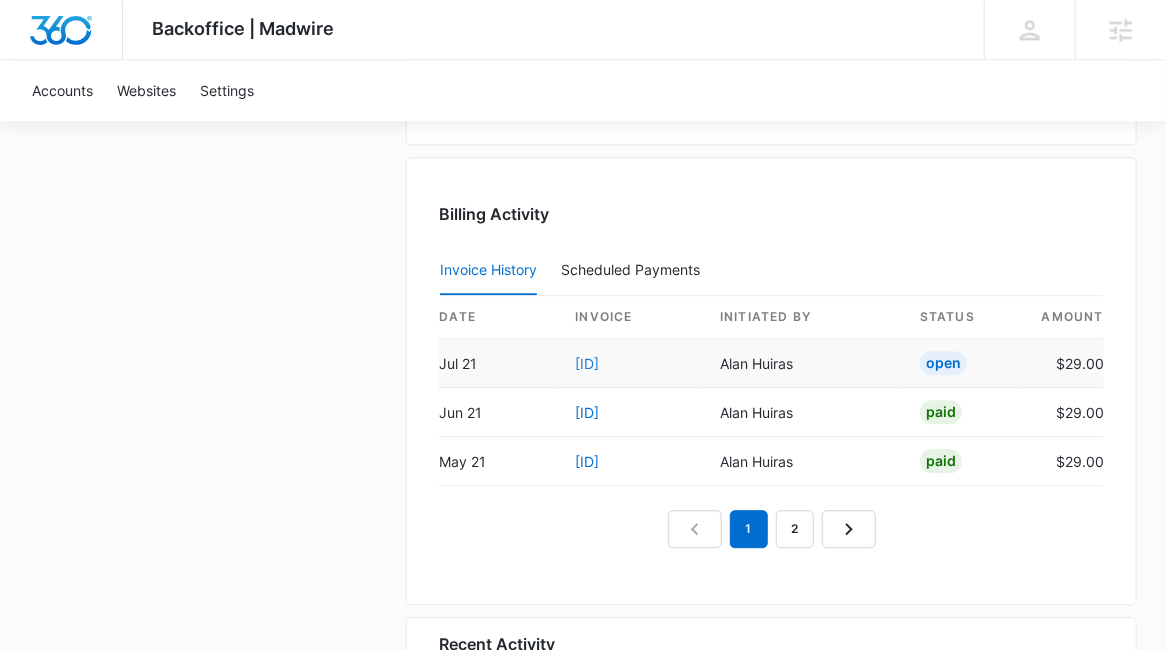 click on "[ID]" at bounding box center [587, 363] 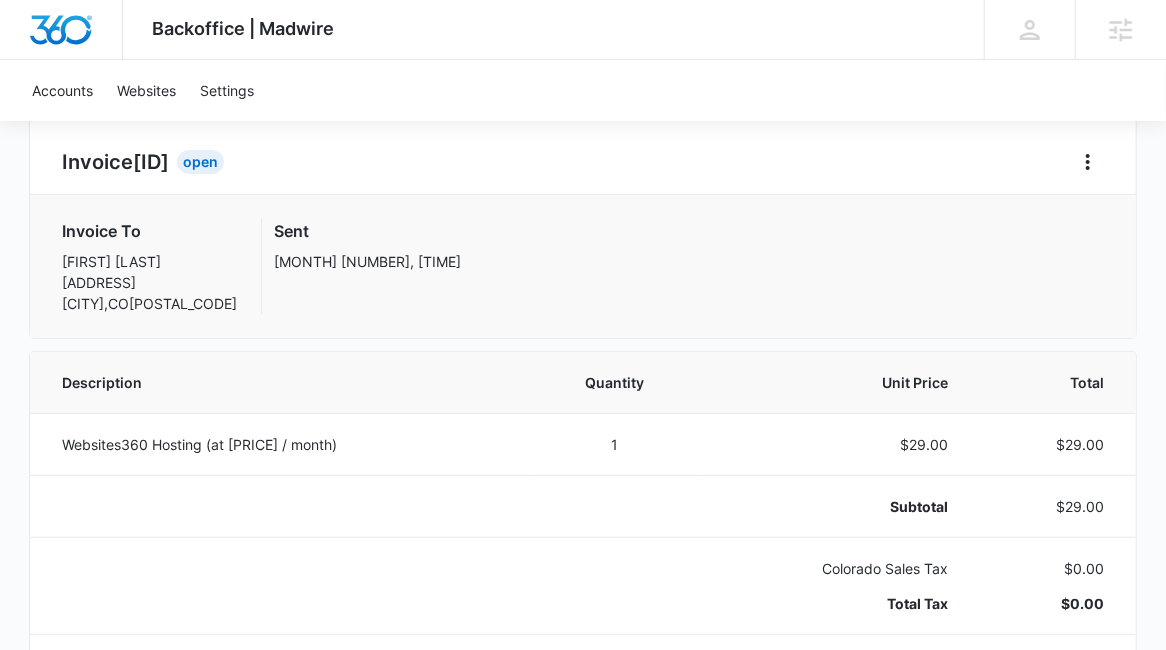 scroll, scrollTop: 0, scrollLeft: 0, axis: both 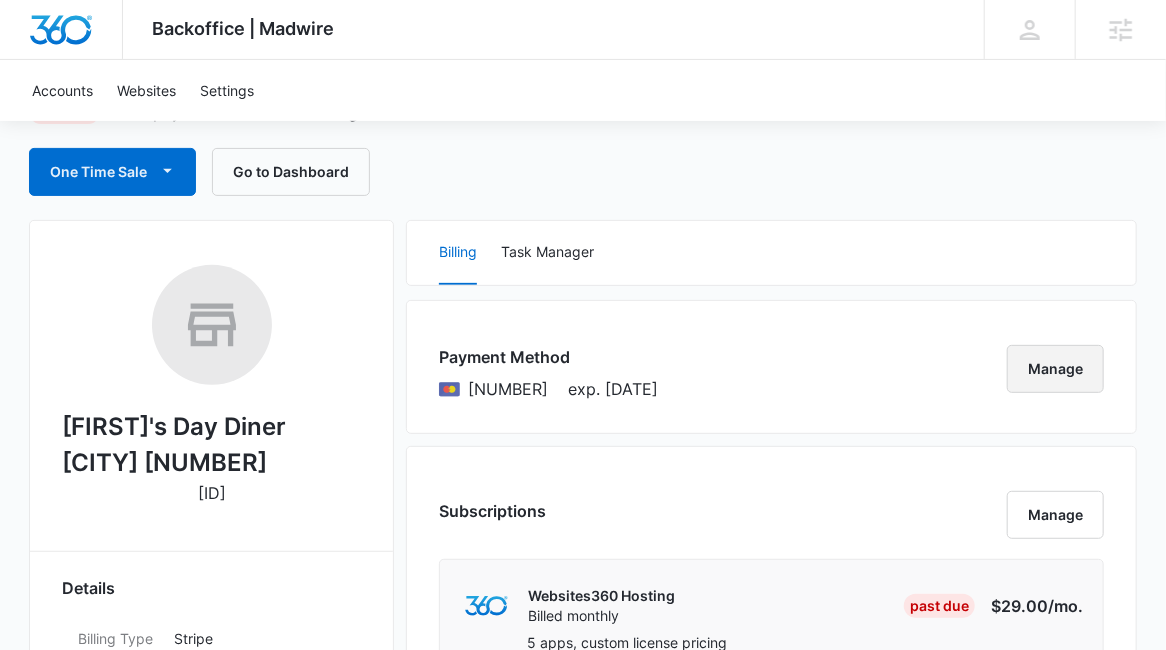 click on "Manage" at bounding box center (1055, 369) 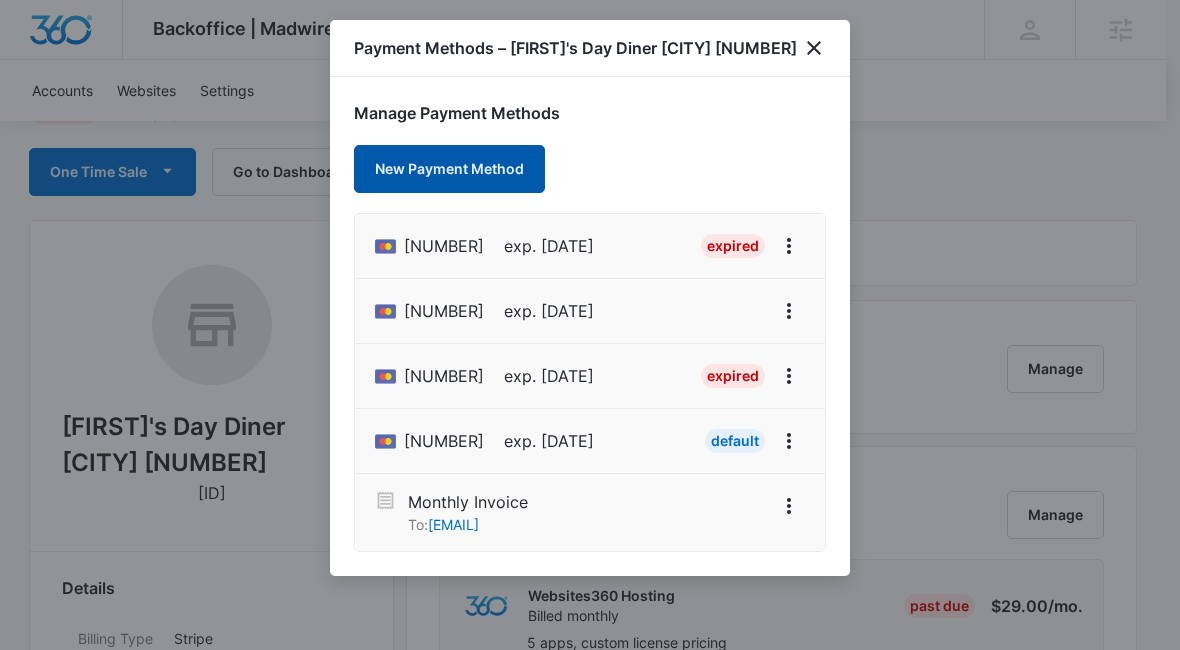 click on "New Payment Method" at bounding box center (449, 169) 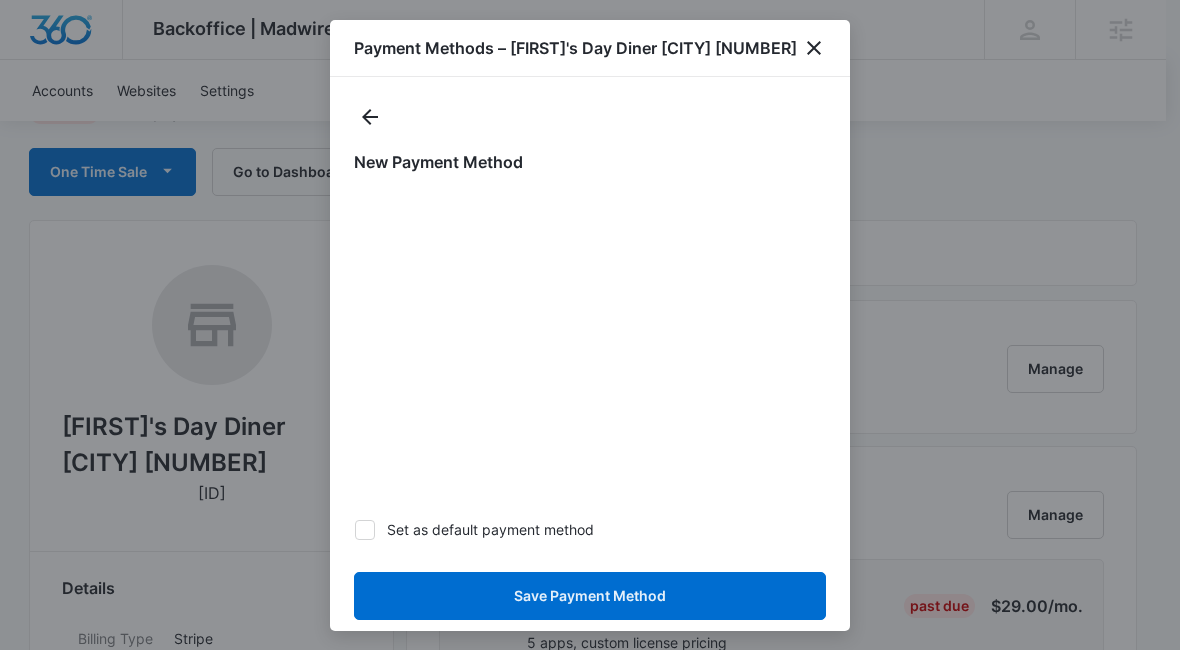 click 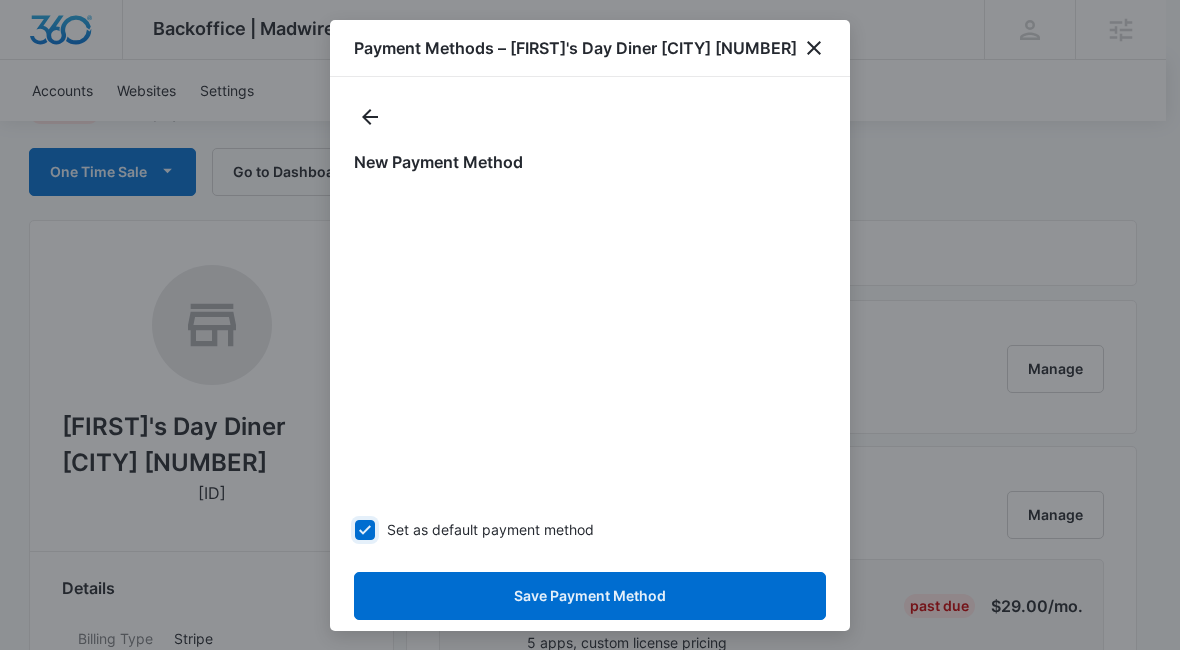 checkbox on "true" 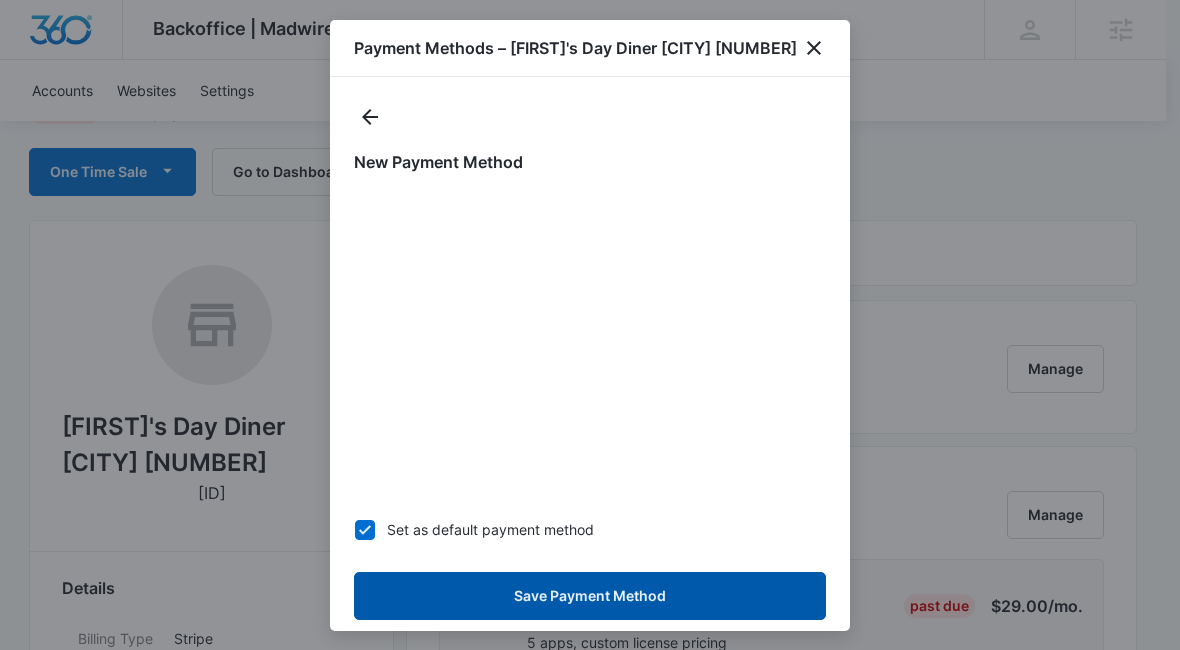 click on "Save Payment Method" at bounding box center [590, 596] 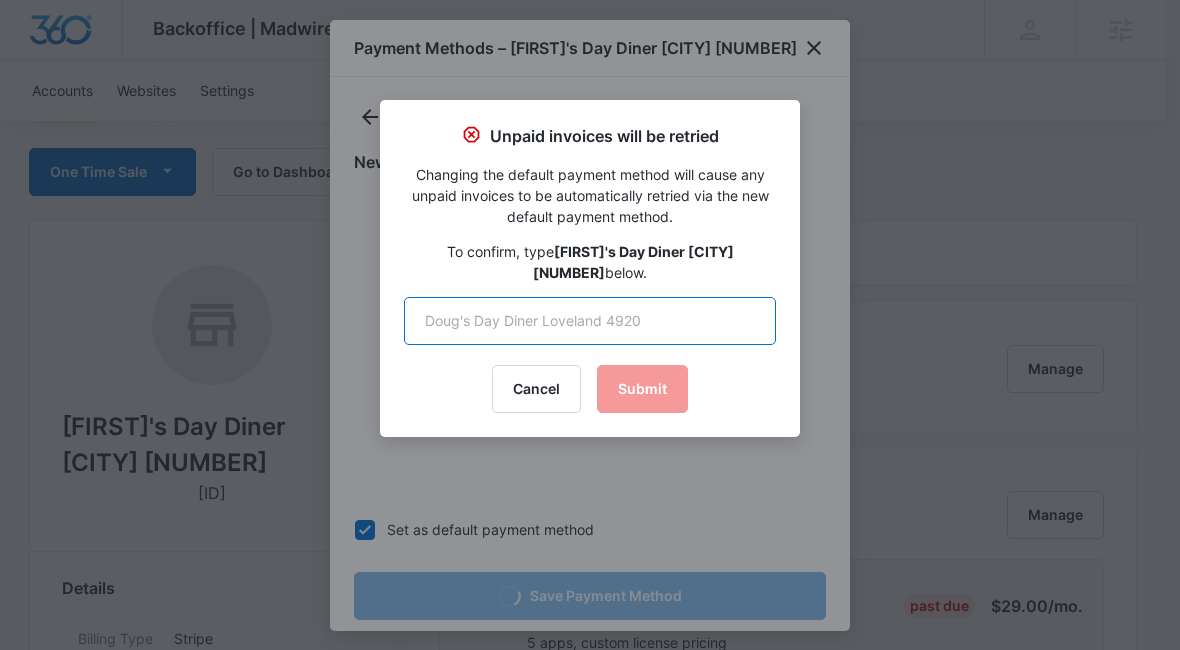 click at bounding box center [590, 321] 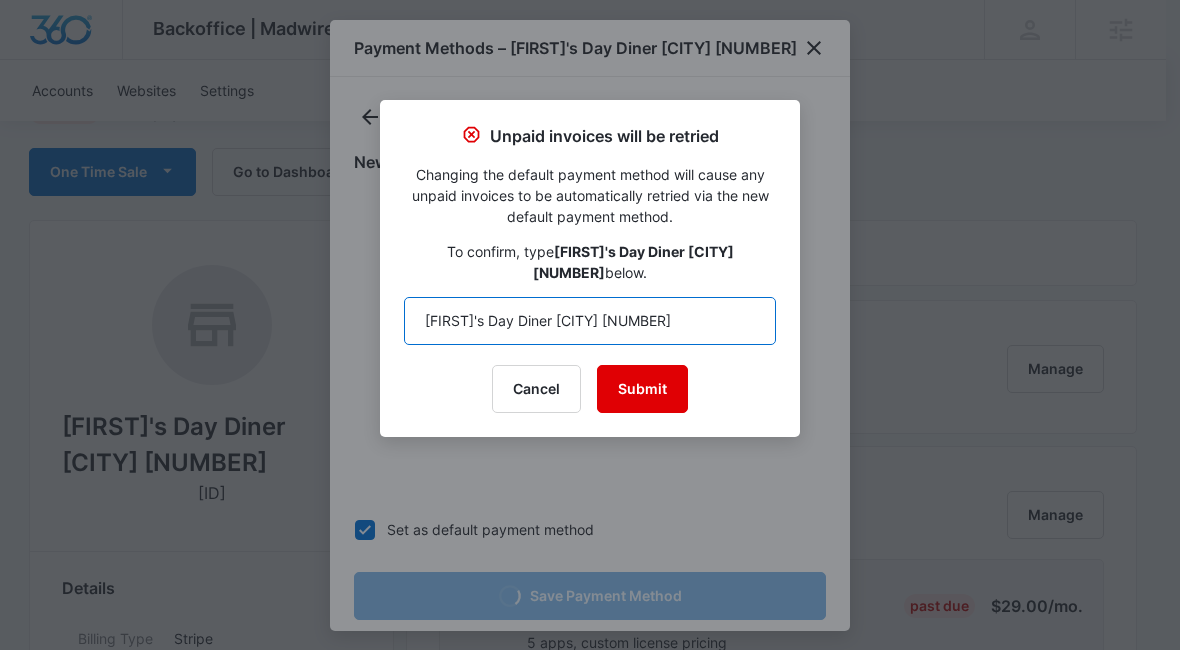 type on "[FIRST]'s Day Diner [CITY] [NUMBER]" 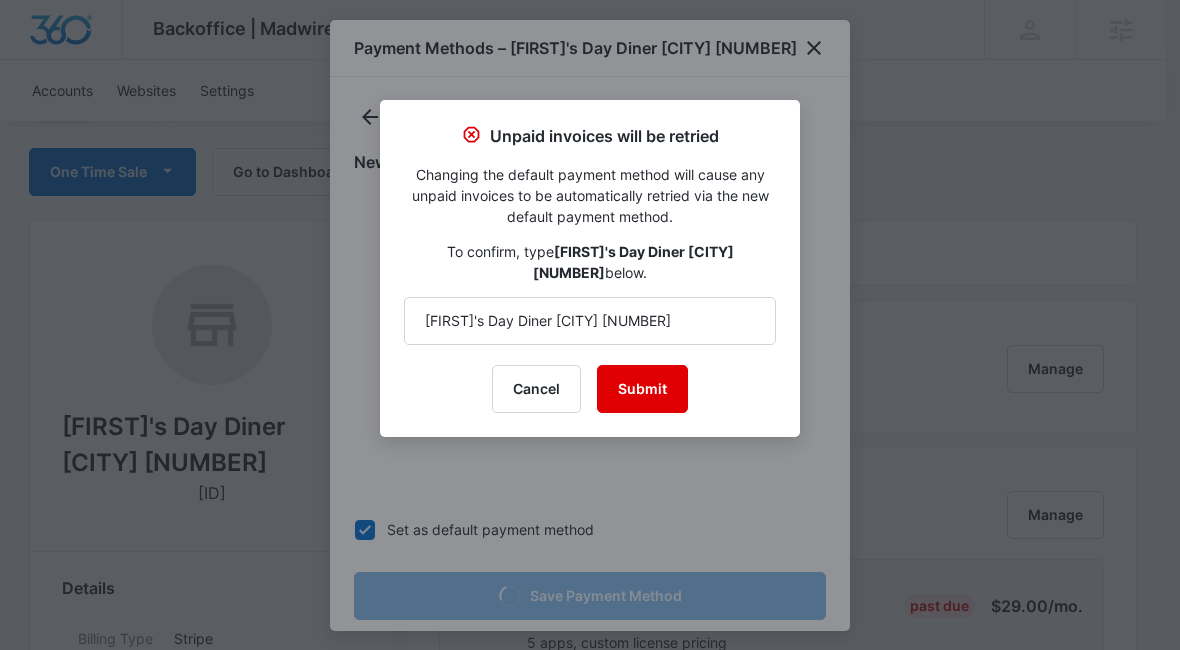 click on "Submit" at bounding box center [642, 389] 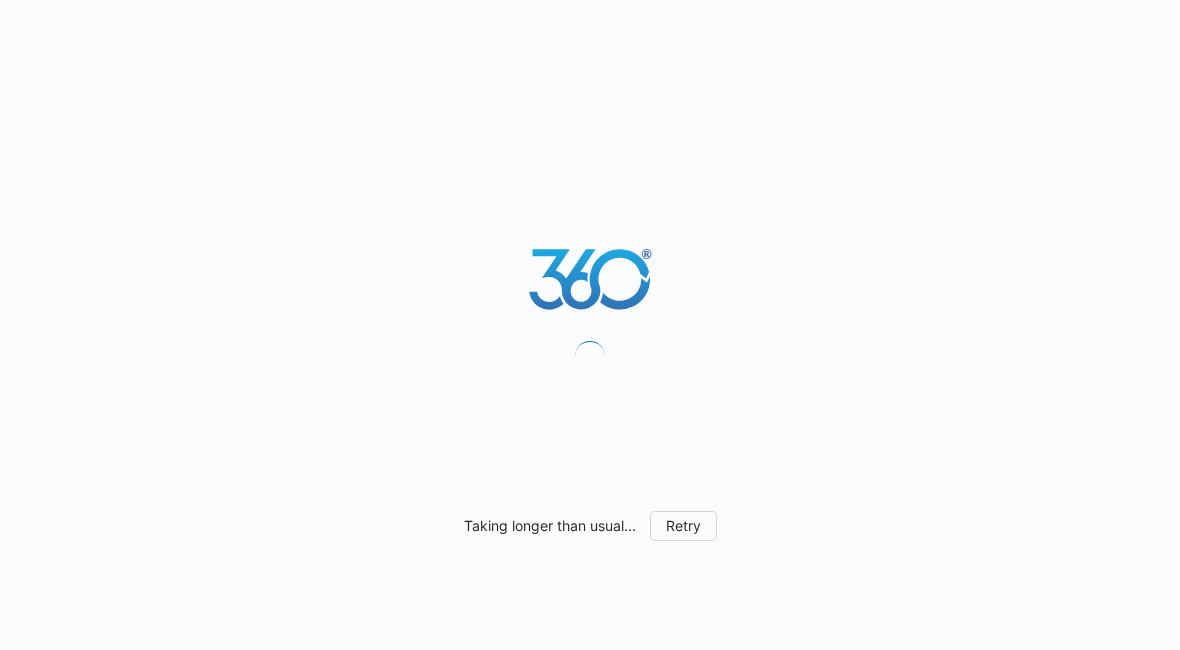 scroll, scrollTop: 0, scrollLeft: 0, axis: both 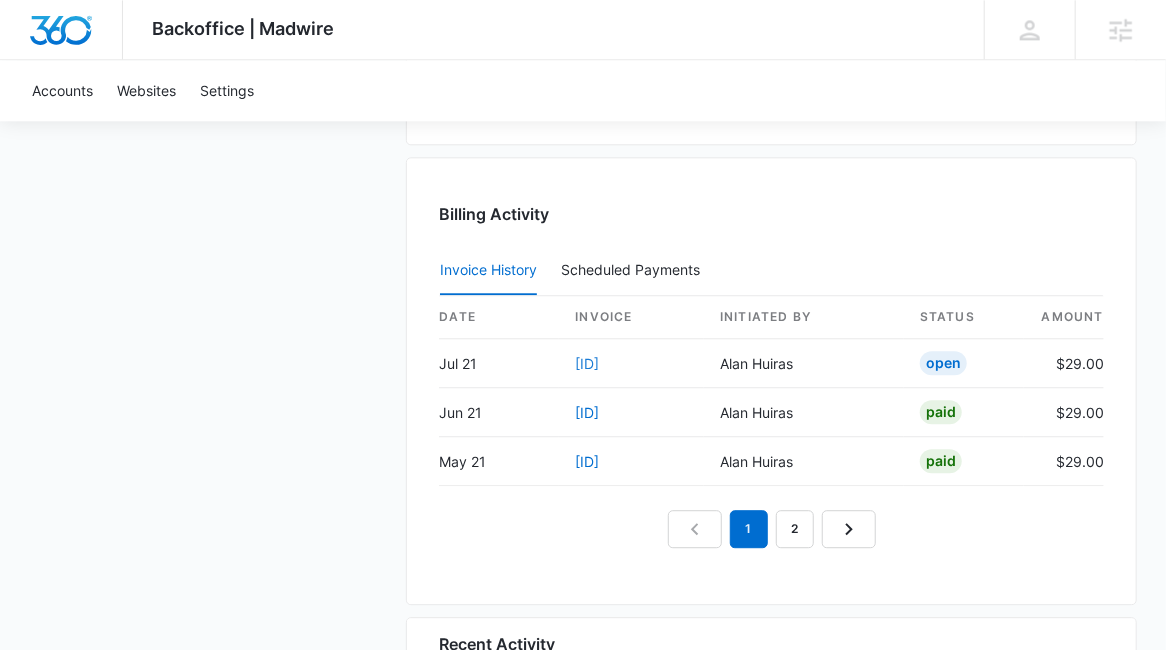 click on "[ID]" at bounding box center (587, 363) 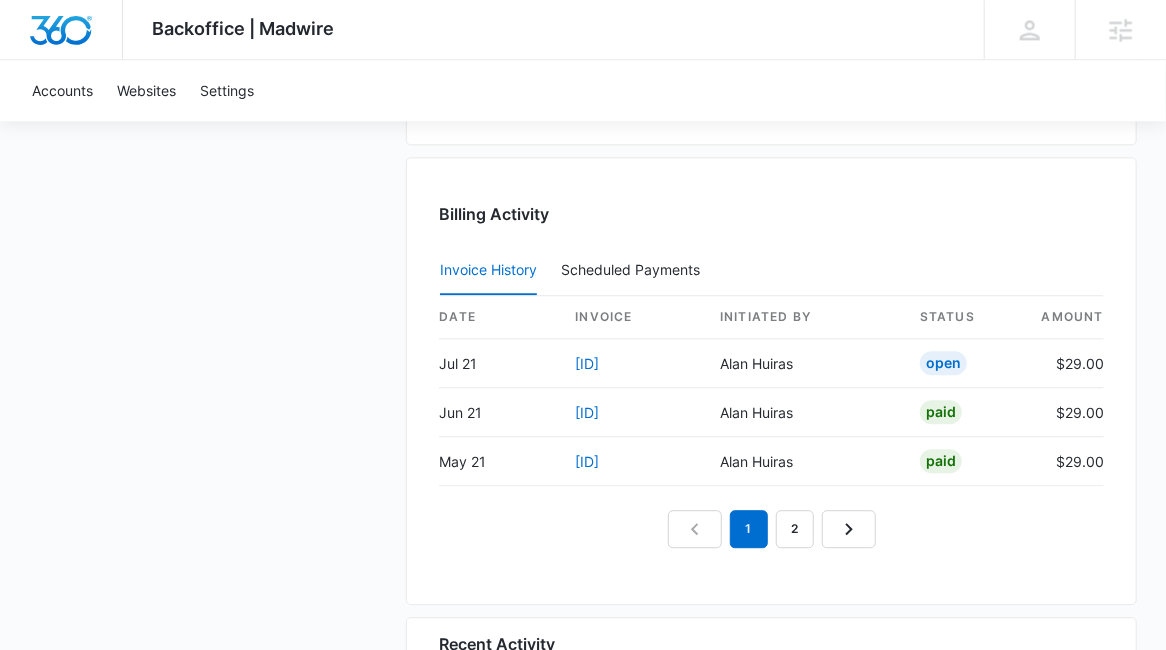 scroll, scrollTop: 0, scrollLeft: 0, axis: both 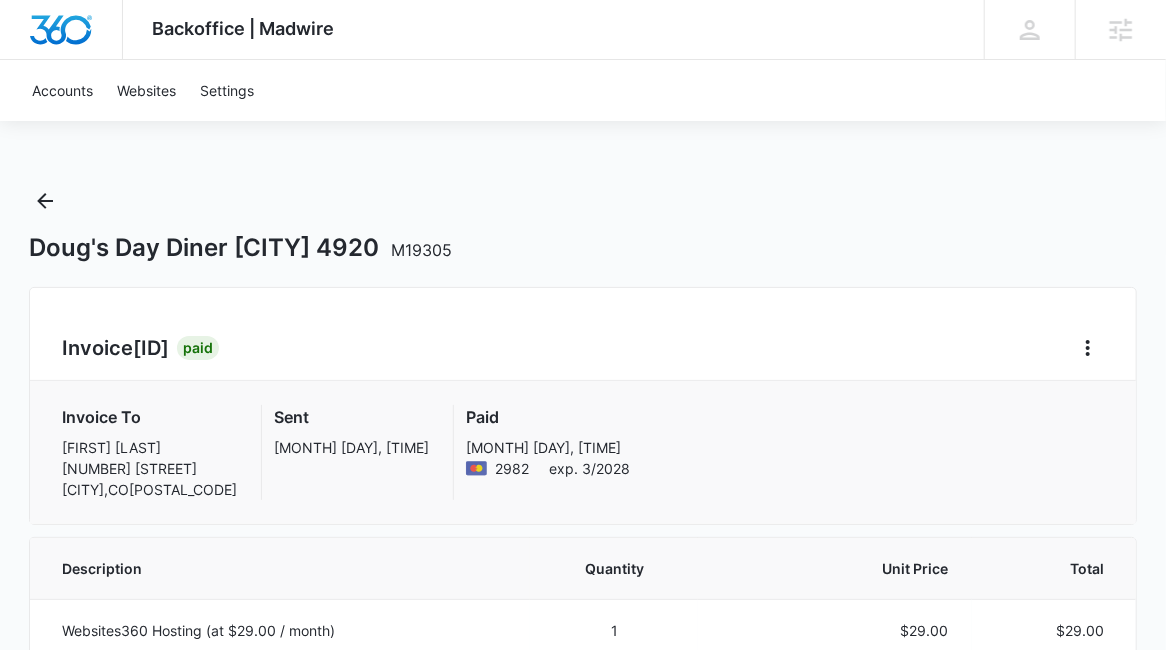 click on "Invoice  [ID] Paid Invoice To [FIRST] [LAST] [NUMBER] [STREET] [CITY],  [STATE] [POSTAL_CODE] Sent [MONTH] [DAY], [TIME] Paid [MONTH] [DAY], [TIME] [NUMBER] exp. [DATE]" at bounding box center (583, 406) 